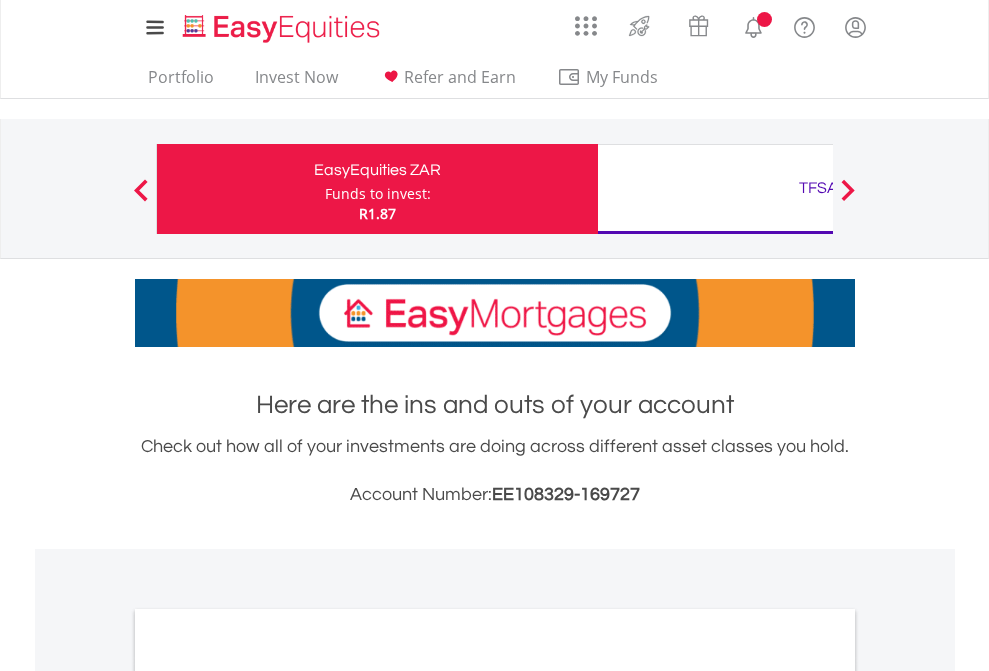 scroll, scrollTop: 0, scrollLeft: 0, axis: both 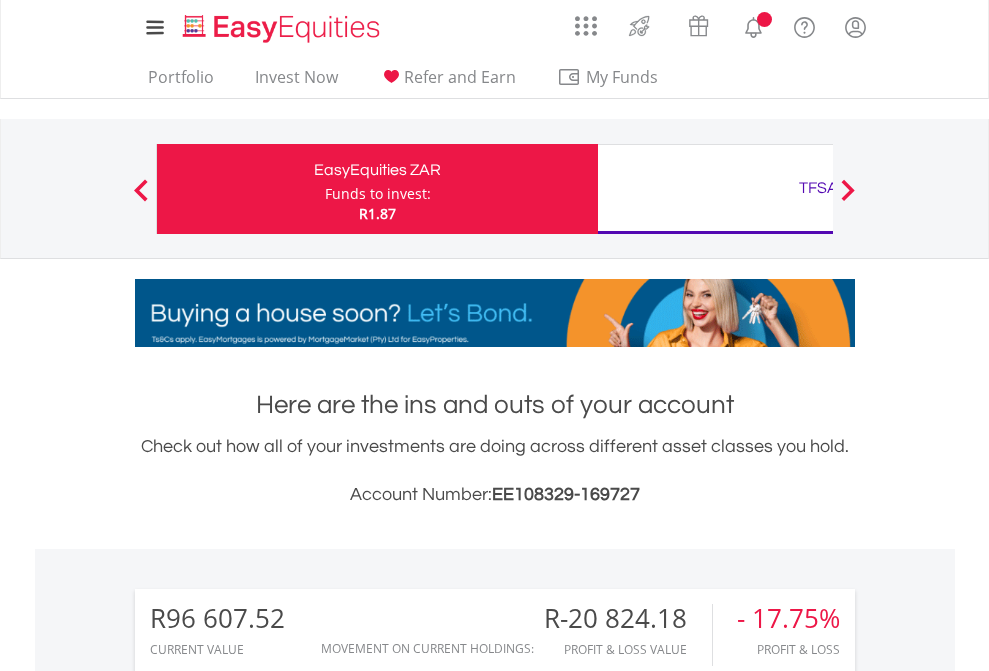 click on "Funds to invest:" at bounding box center (378, 194) 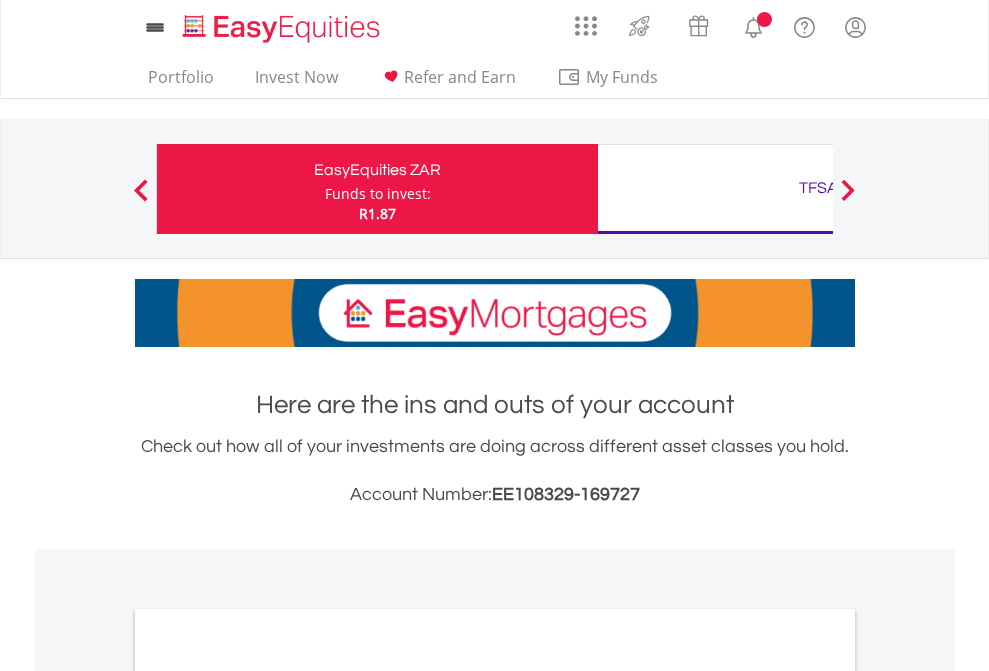 scroll, scrollTop: 0, scrollLeft: 0, axis: both 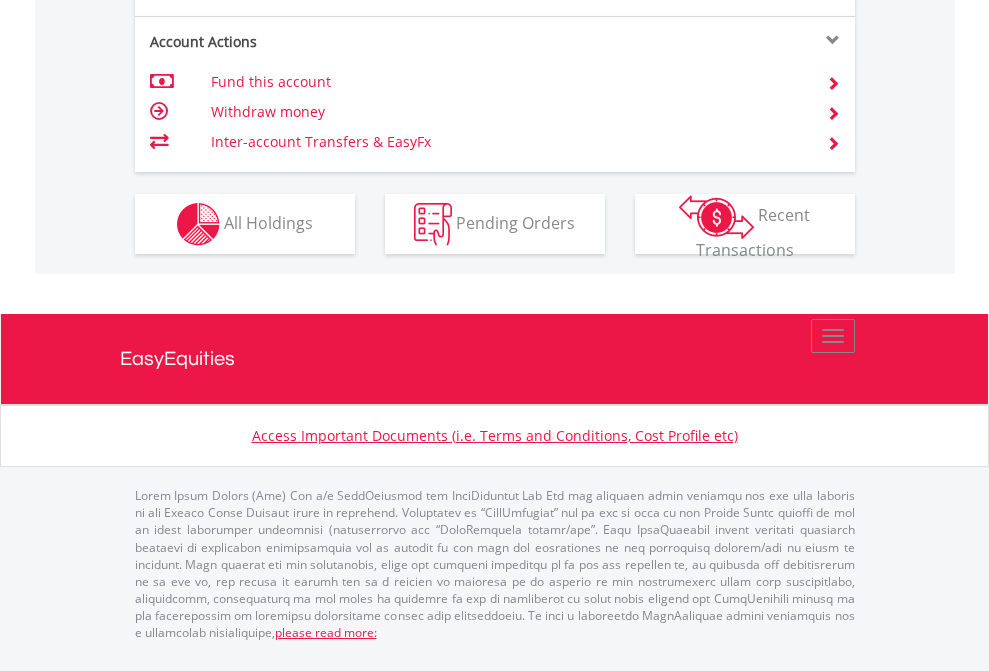 click on "Investment types" at bounding box center (706, -337) 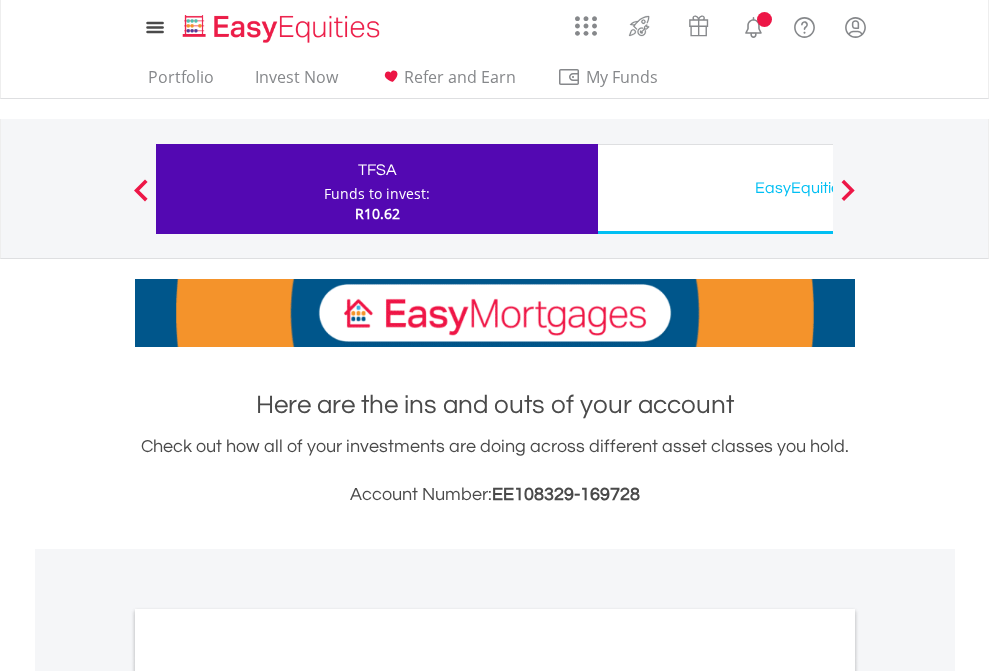 scroll, scrollTop: 0, scrollLeft: 0, axis: both 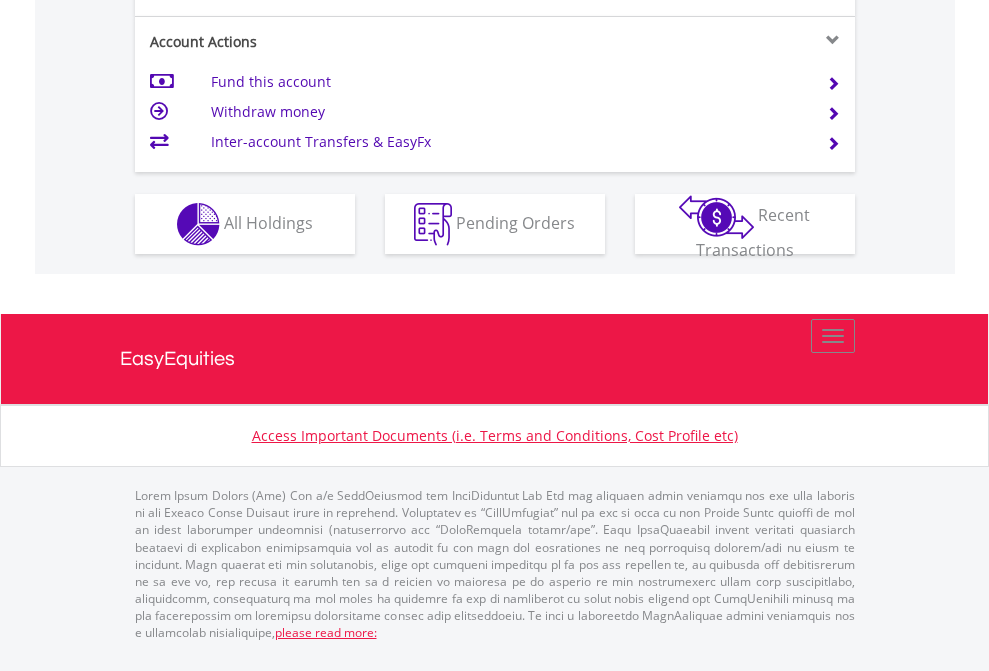 click on "Investment types" at bounding box center (706, -337) 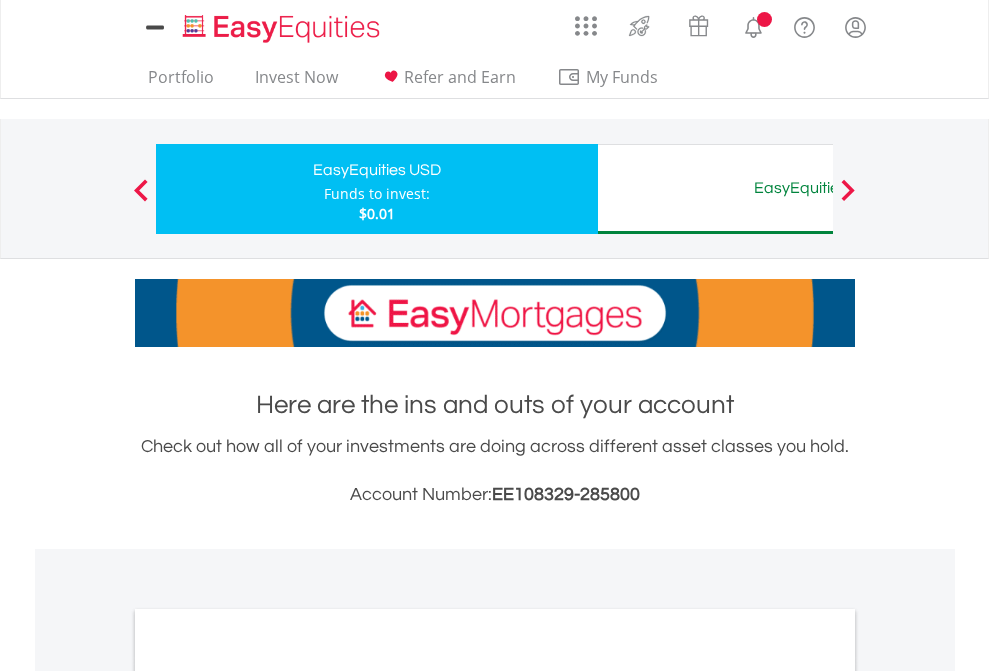 scroll, scrollTop: 0, scrollLeft: 0, axis: both 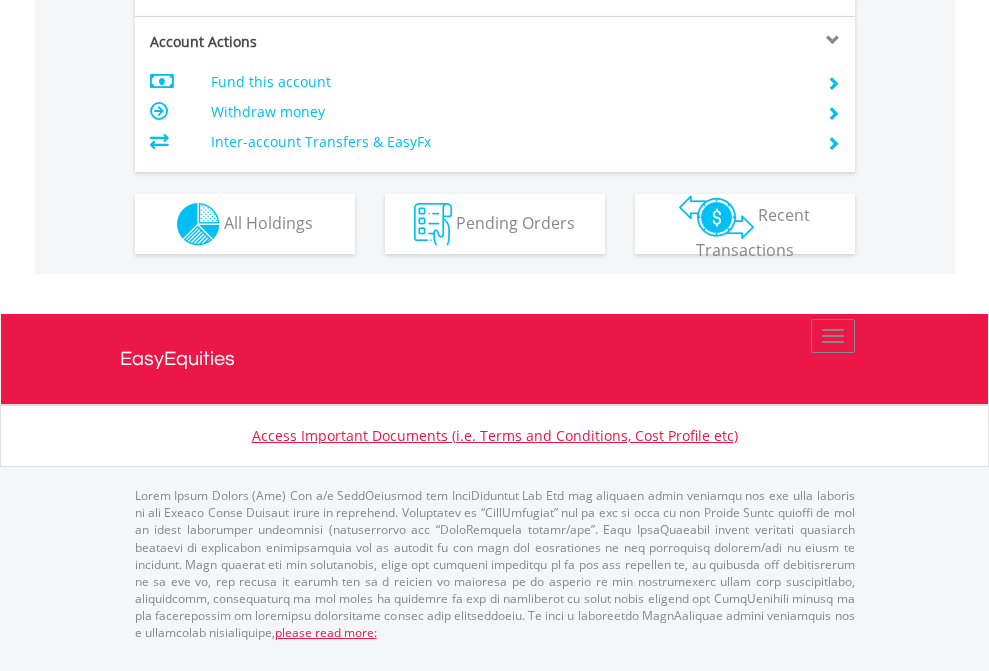 click on "Investment types" at bounding box center [706, -337] 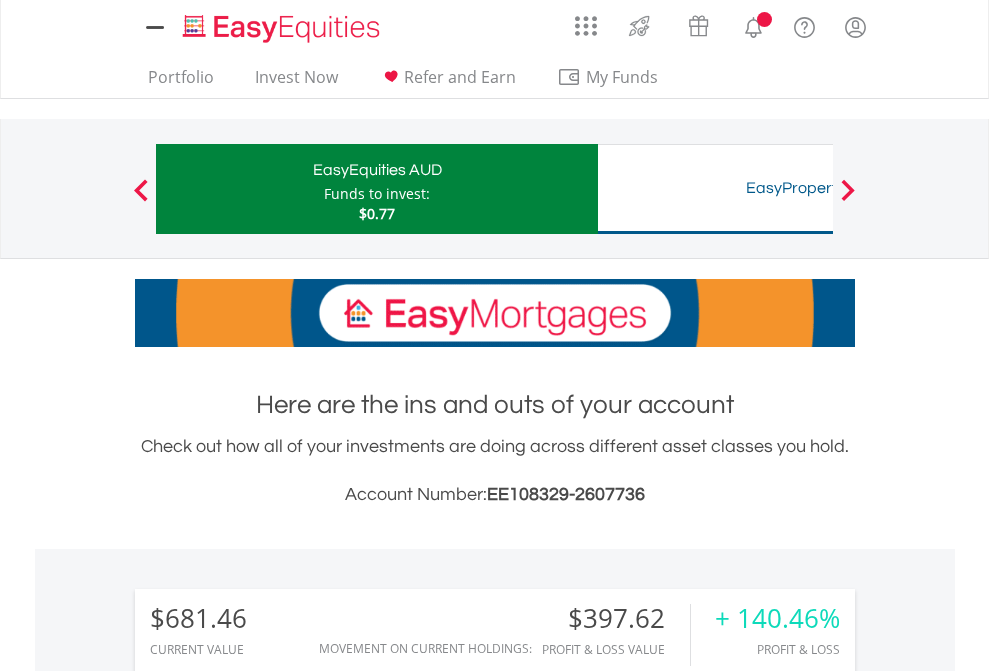 scroll, scrollTop: 0, scrollLeft: 0, axis: both 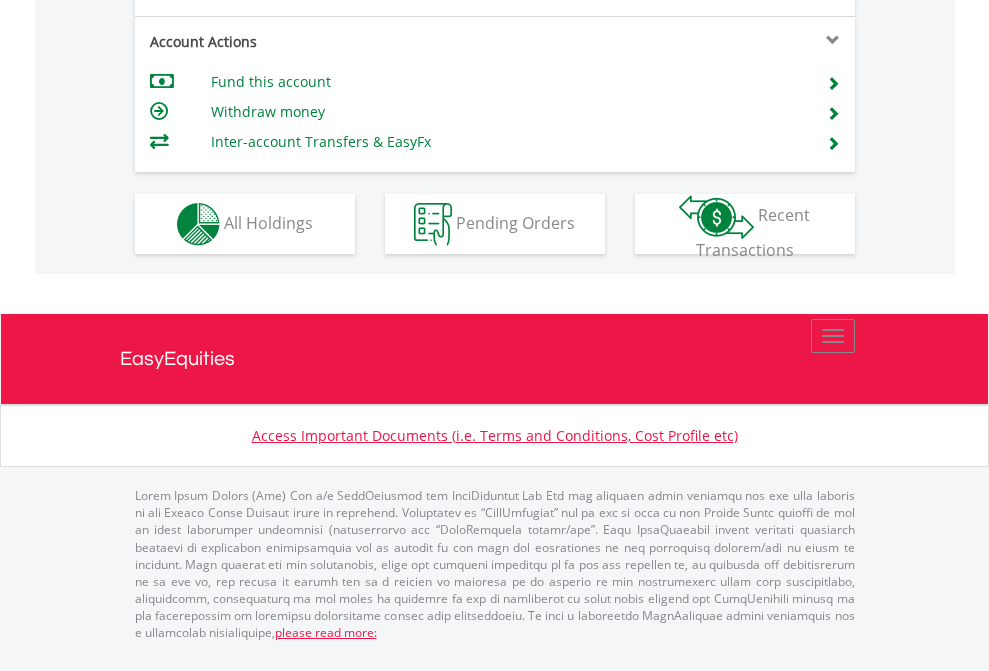 click on "Investment types" at bounding box center (706, -337) 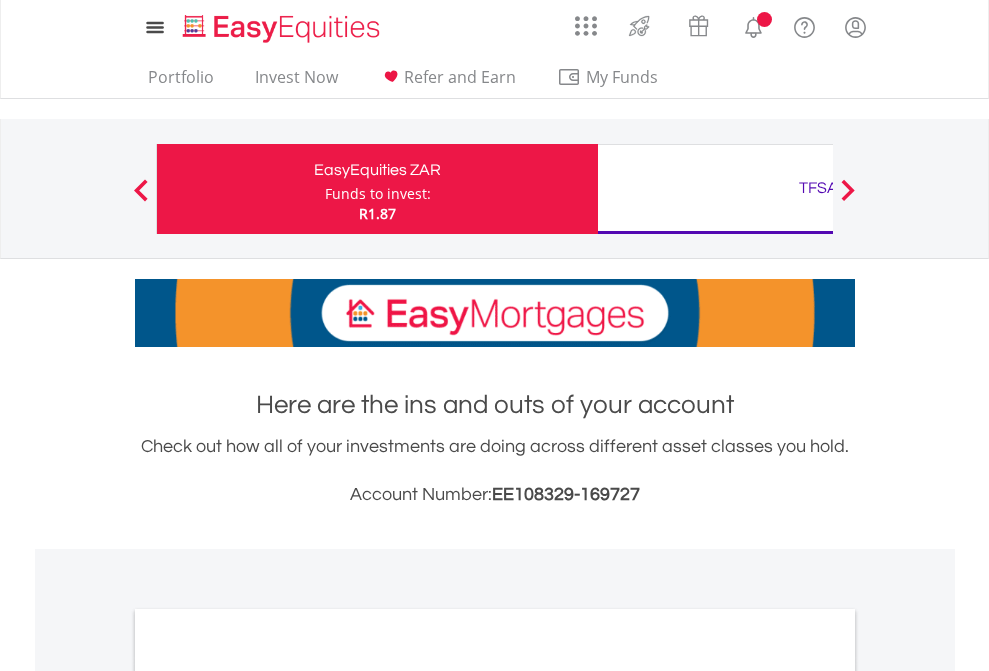 scroll, scrollTop: 1202, scrollLeft: 0, axis: vertical 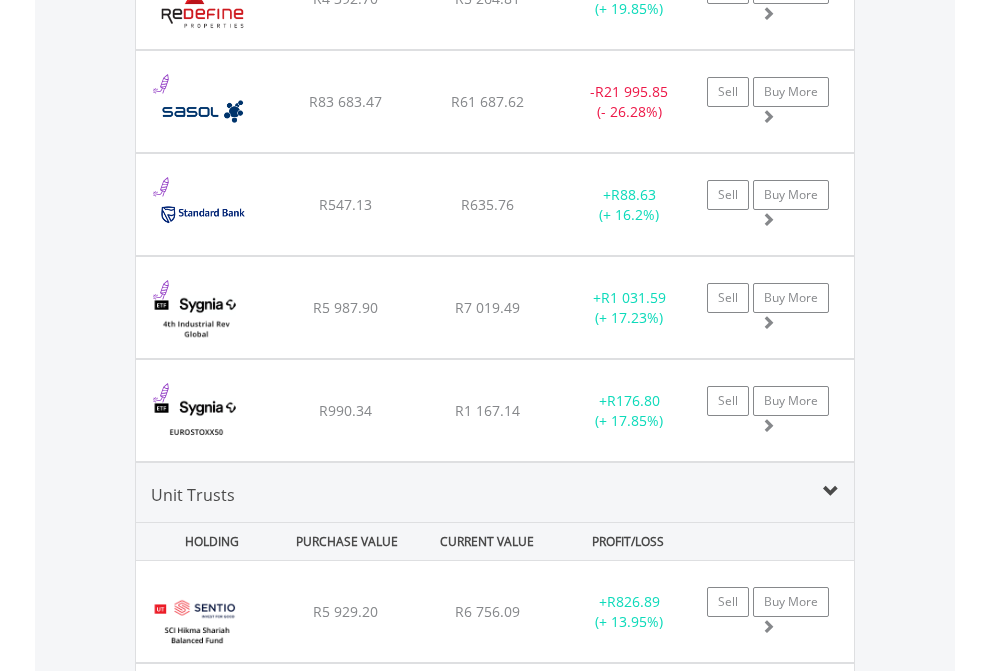 click on "TFSA" at bounding box center [818, -2156] 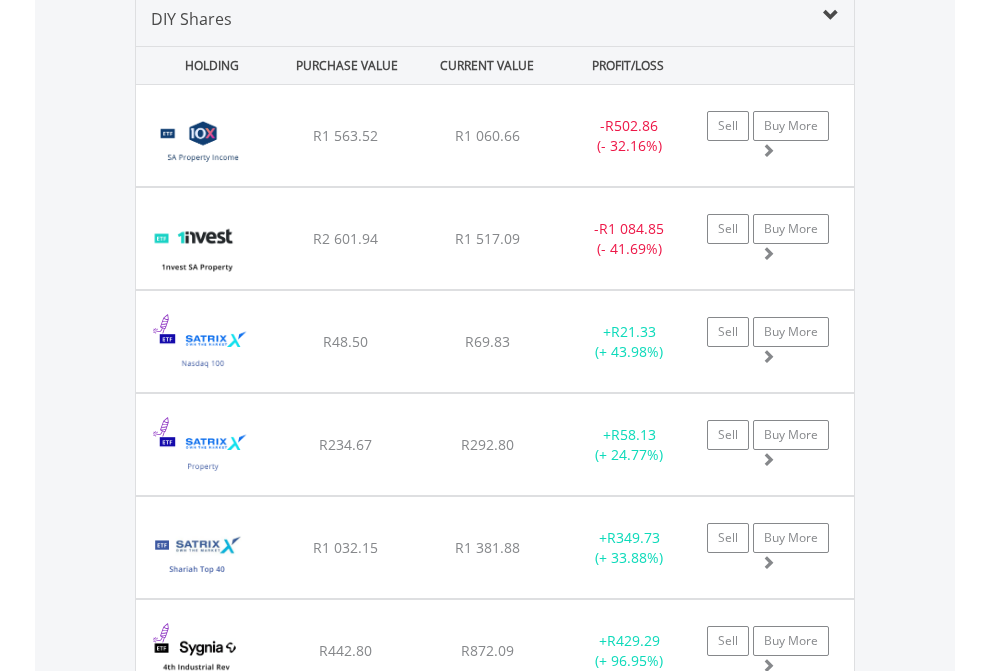 scroll, scrollTop: 1933, scrollLeft: 0, axis: vertical 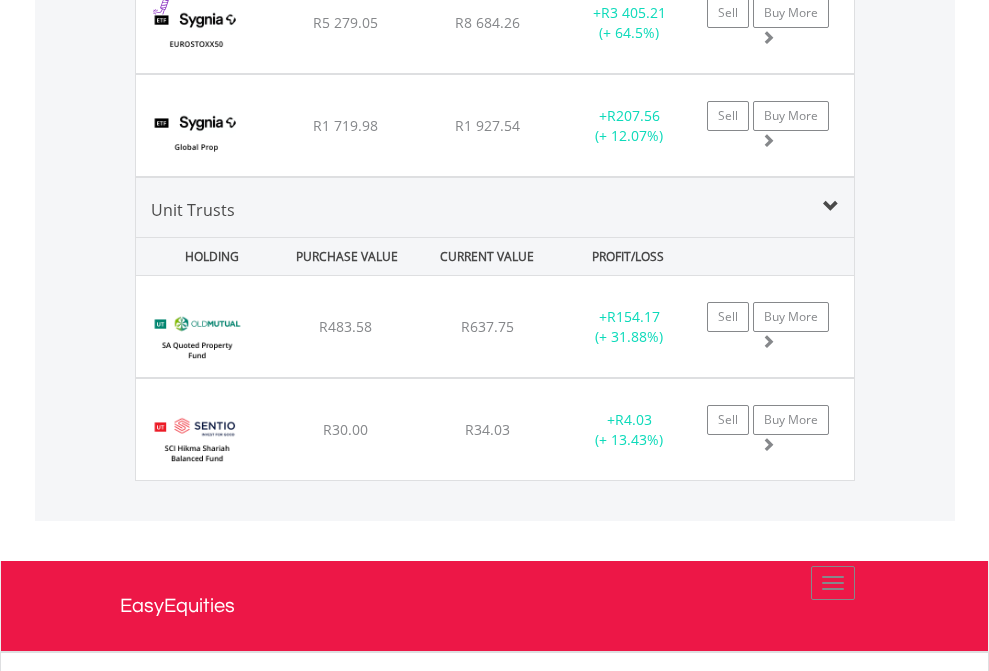 click on "EasyEquities USD" at bounding box center [818, -1745] 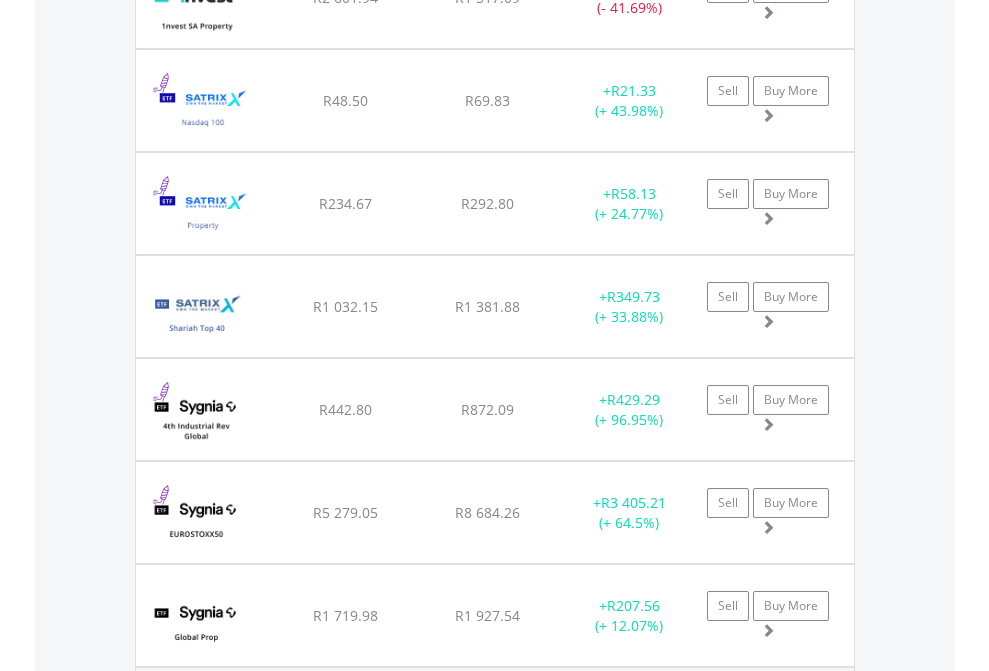 scroll, scrollTop: 144, scrollLeft: 0, axis: vertical 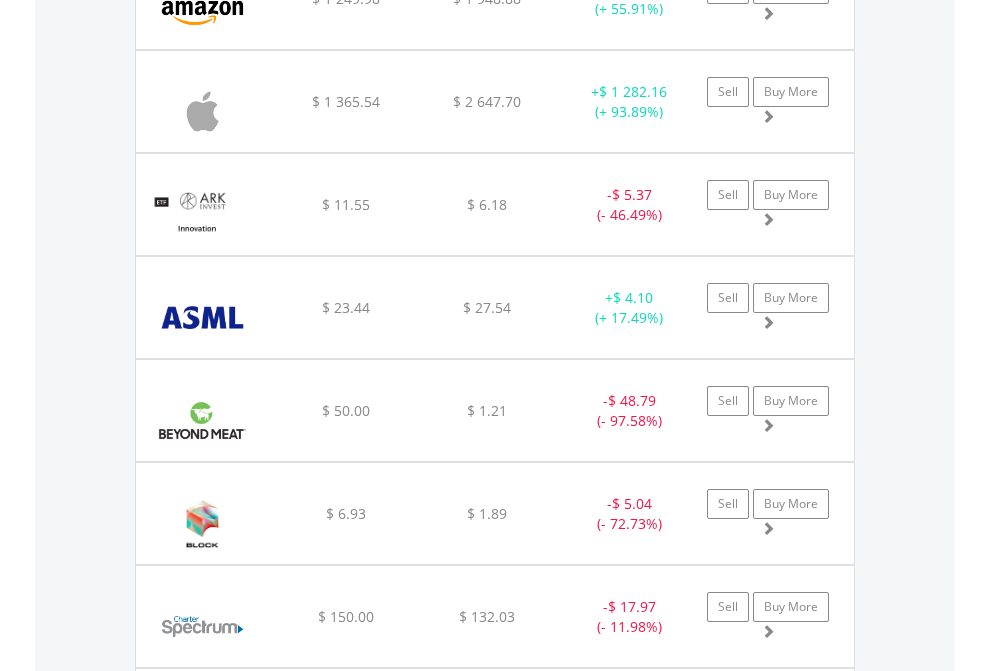click on "EasyEquities AUD" at bounding box center [818, -2076] 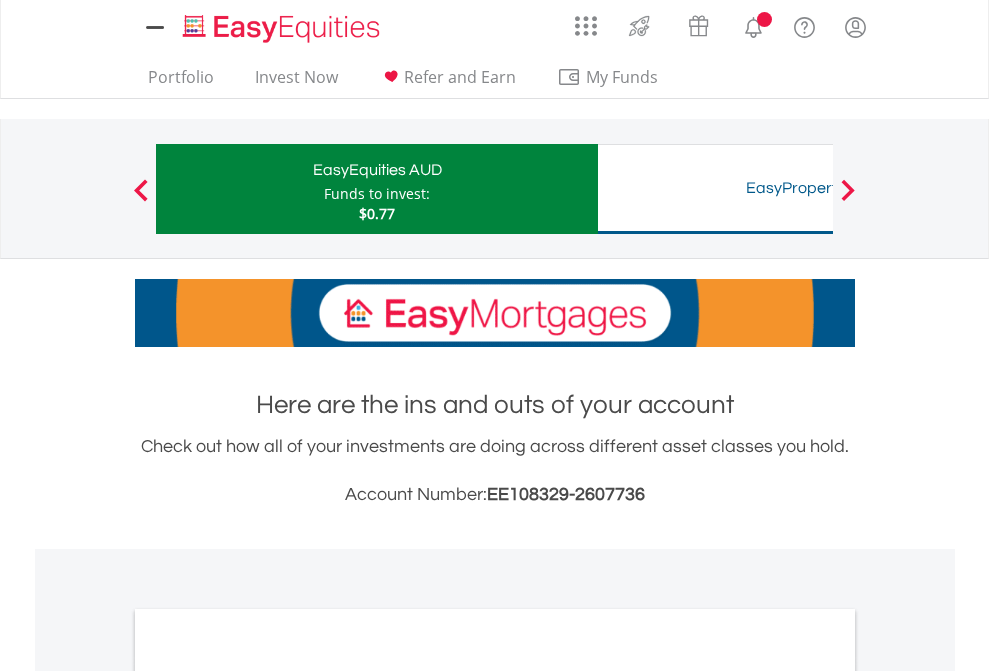 scroll, scrollTop: 0, scrollLeft: 0, axis: both 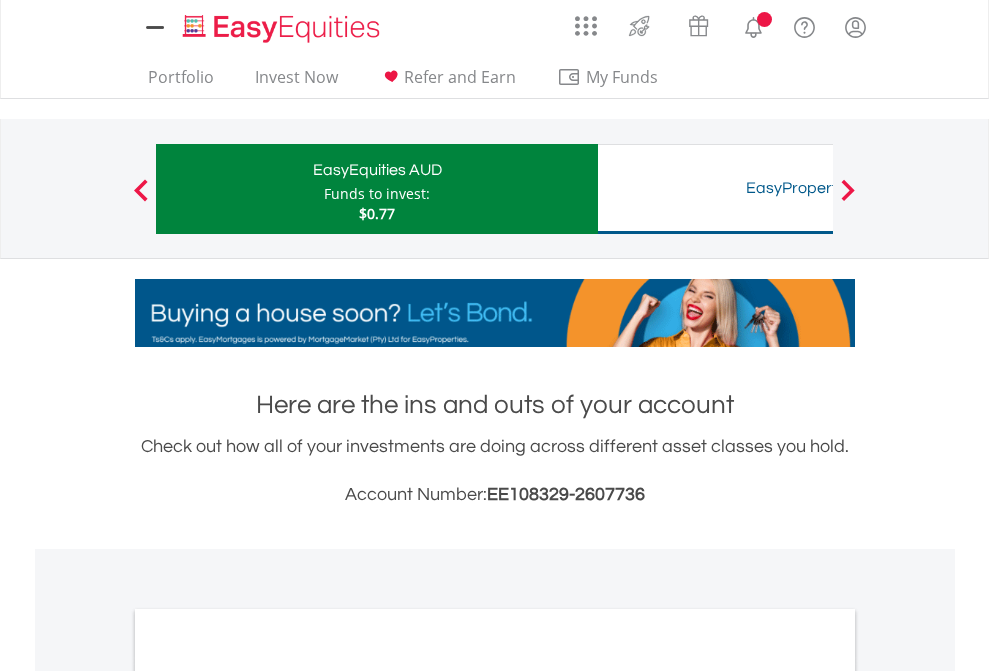 click on "All Holdings" at bounding box center [268, 1096] 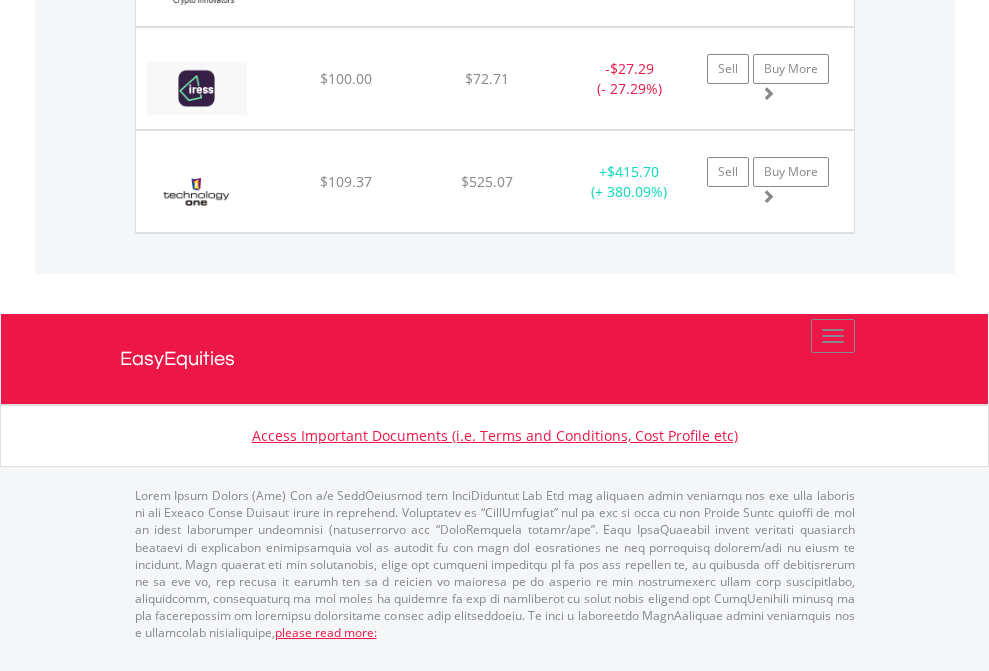 scroll, scrollTop: 2265, scrollLeft: 0, axis: vertical 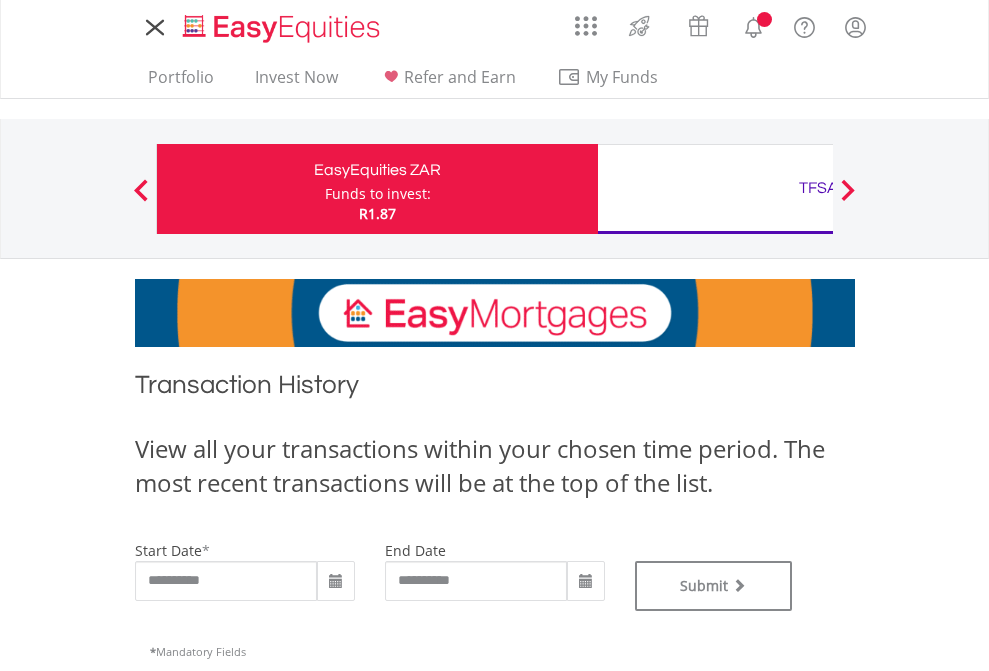 type on "**********" 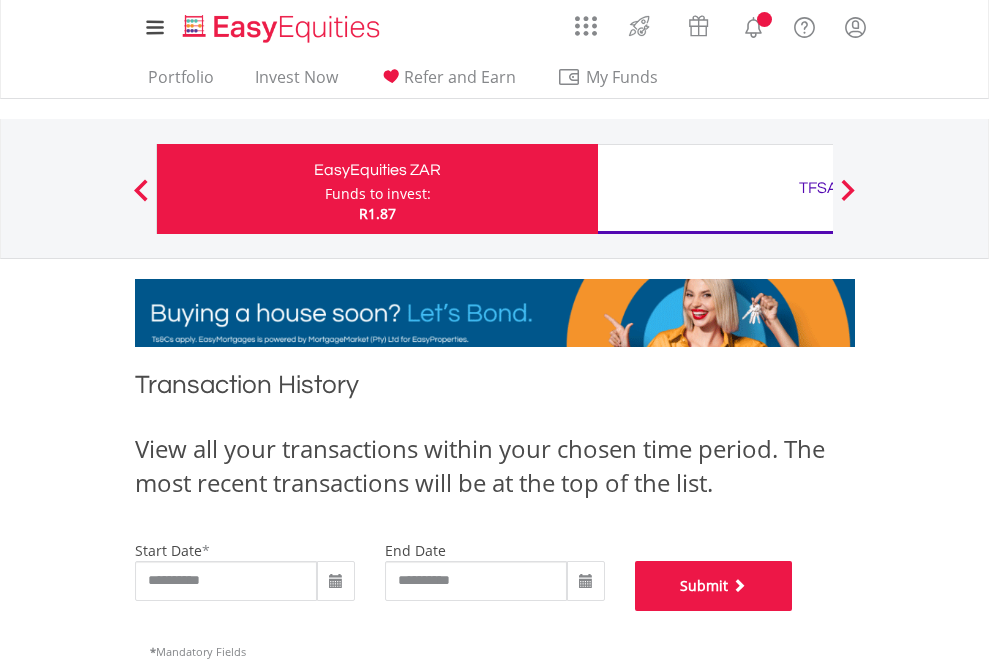 click on "Submit" at bounding box center [714, 586] 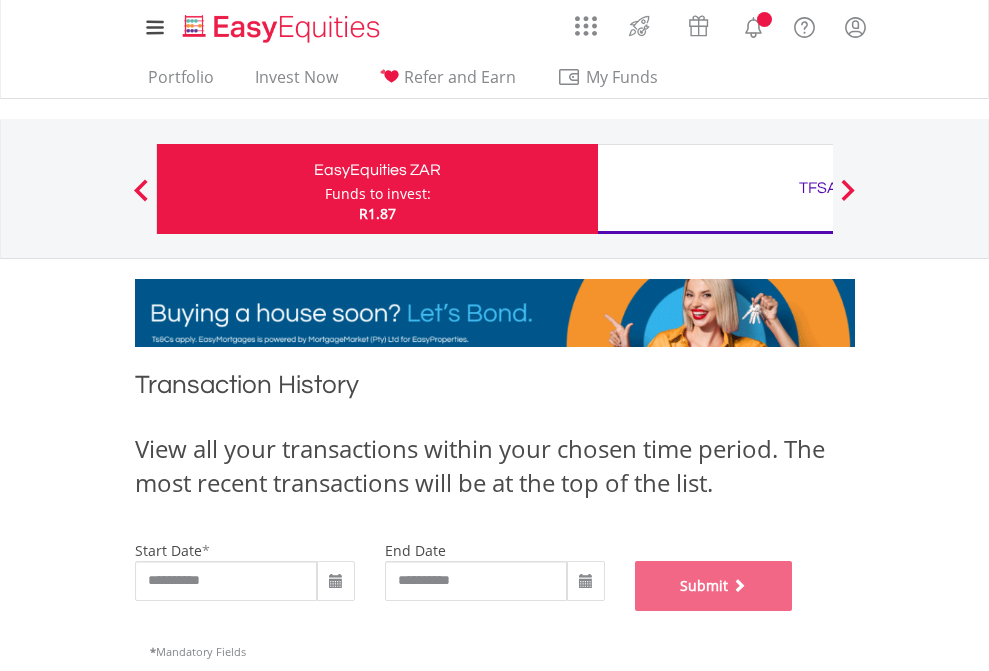 scroll, scrollTop: 811, scrollLeft: 0, axis: vertical 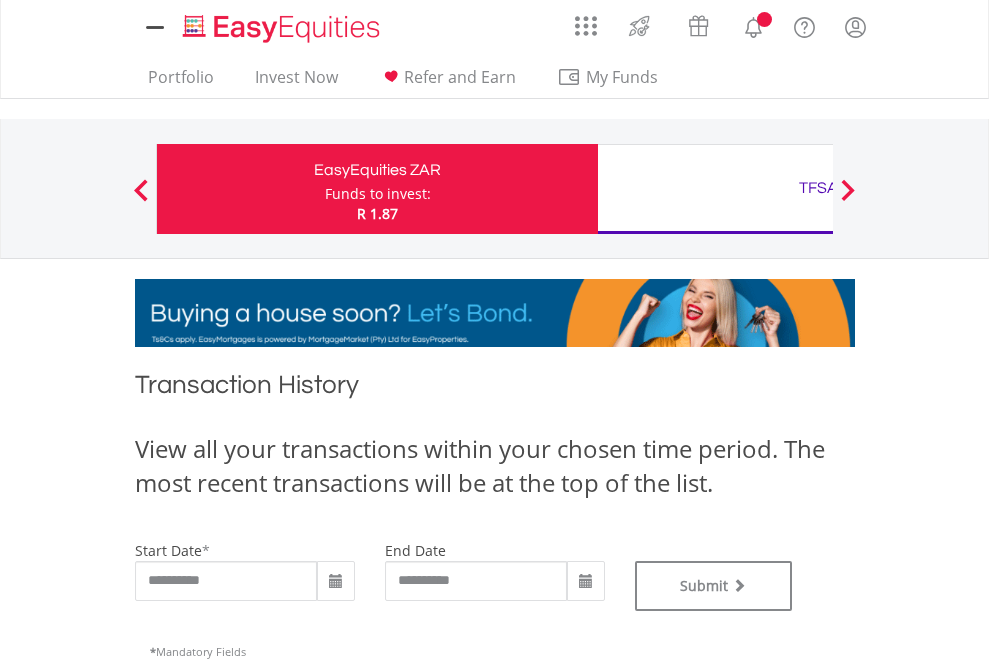 click on "TFSA" at bounding box center [818, 188] 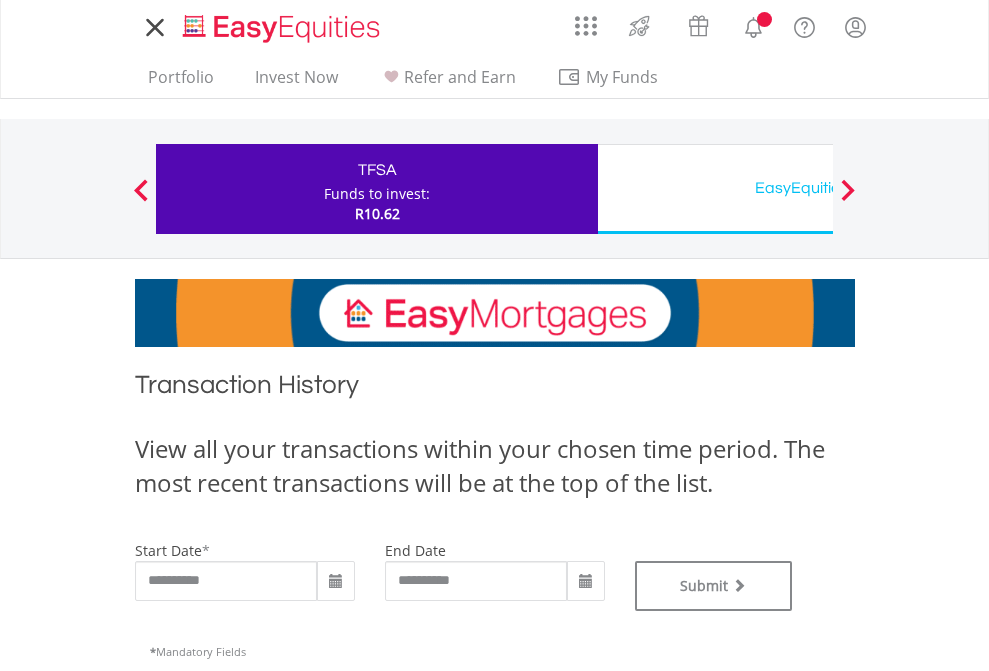 scroll, scrollTop: 0, scrollLeft: 0, axis: both 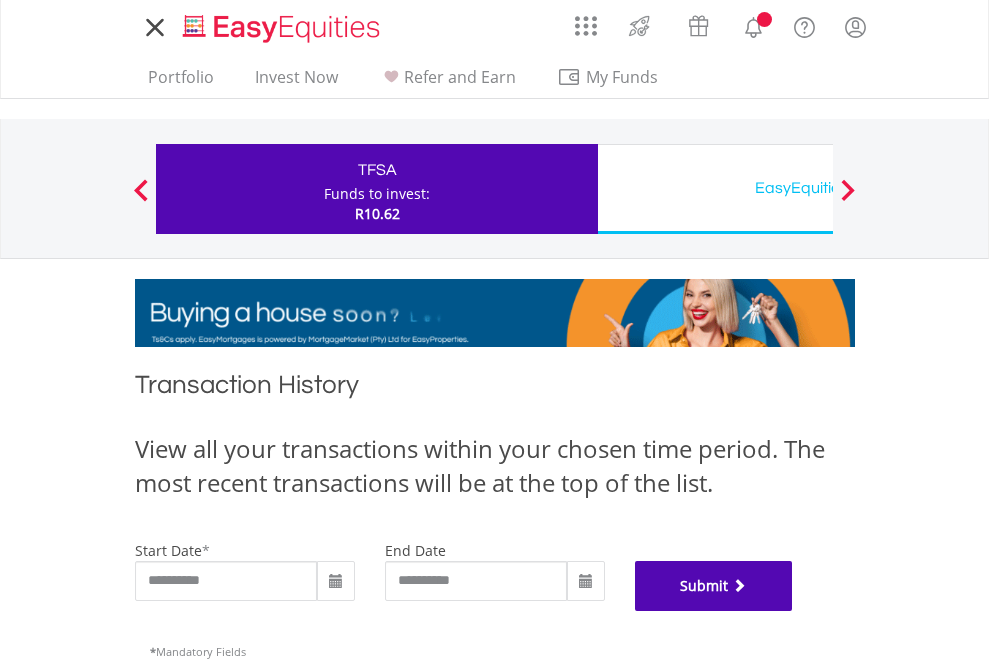 click on "Submit" at bounding box center [714, 586] 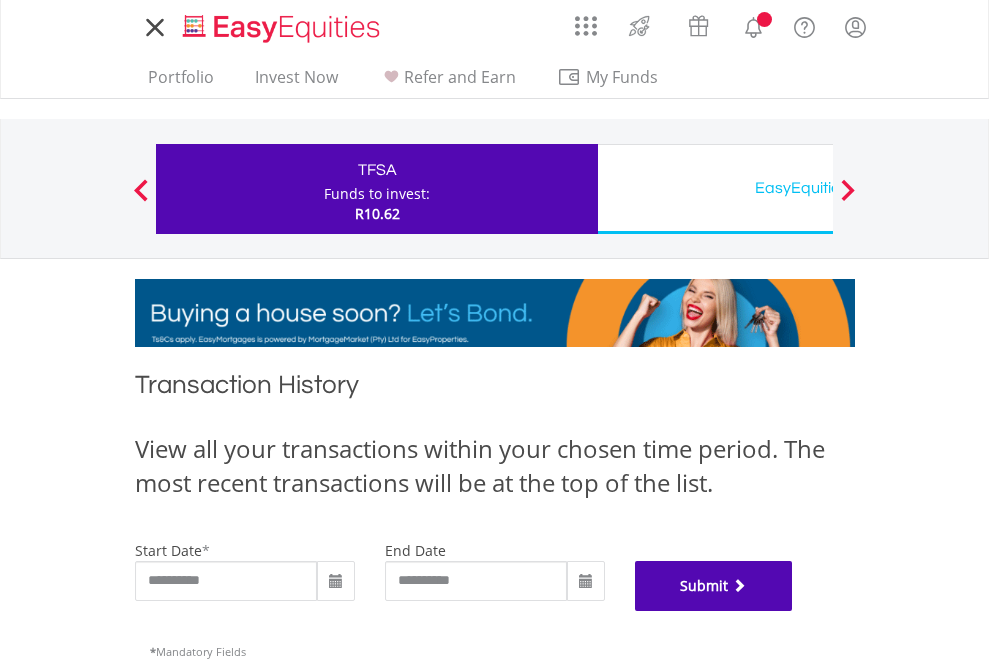 scroll, scrollTop: 811, scrollLeft: 0, axis: vertical 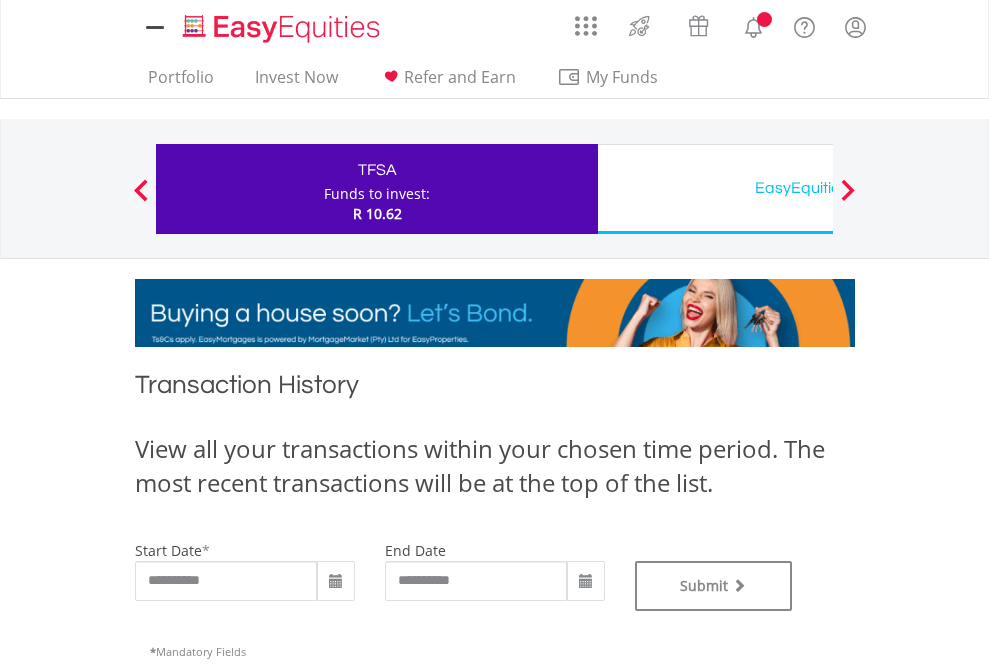 click on "EasyEquities USD" at bounding box center (818, 188) 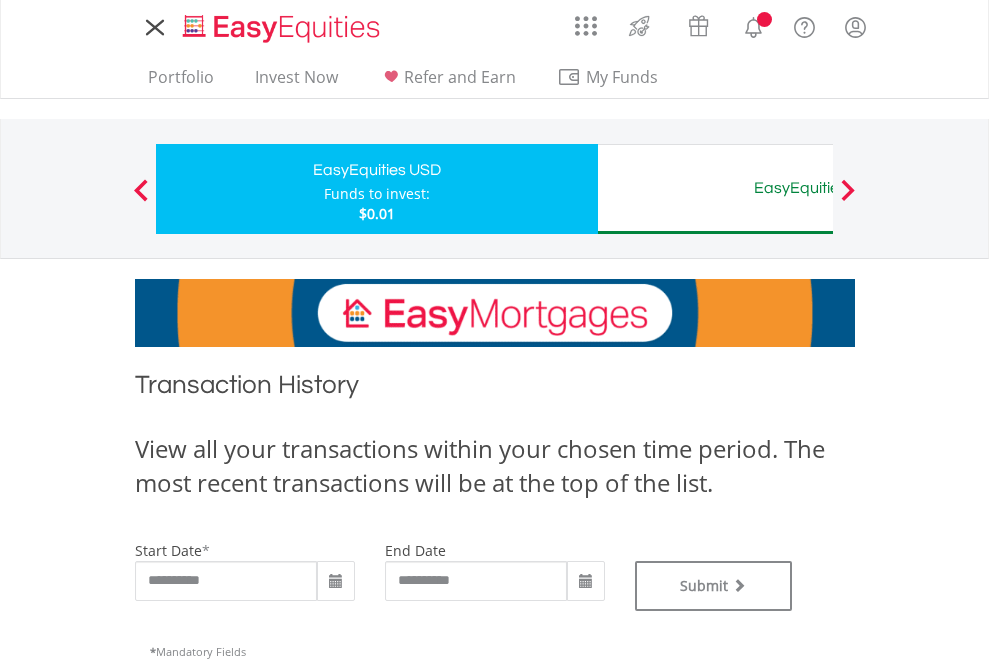 scroll, scrollTop: 0, scrollLeft: 0, axis: both 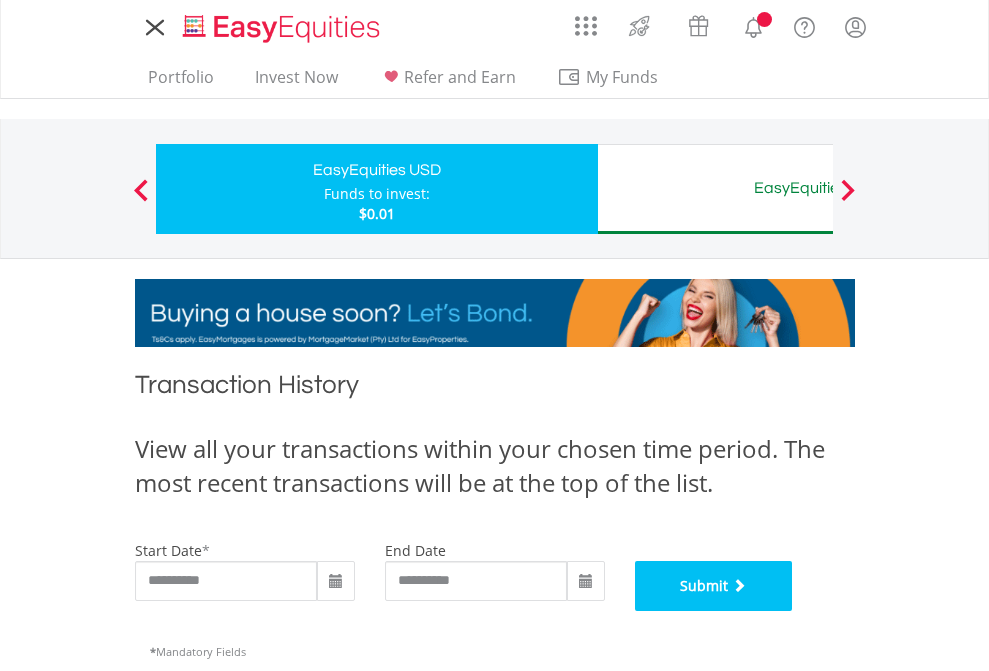 click on "Submit" at bounding box center (714, 586) 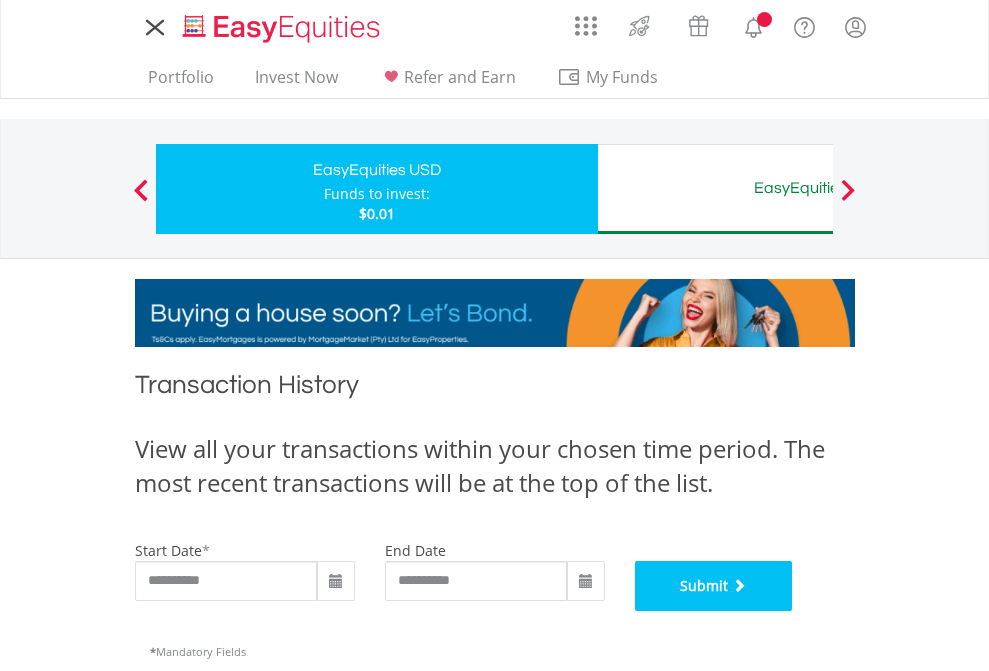 scroll, scrollTop: 811, scrollLeft: 0, axis: vertical 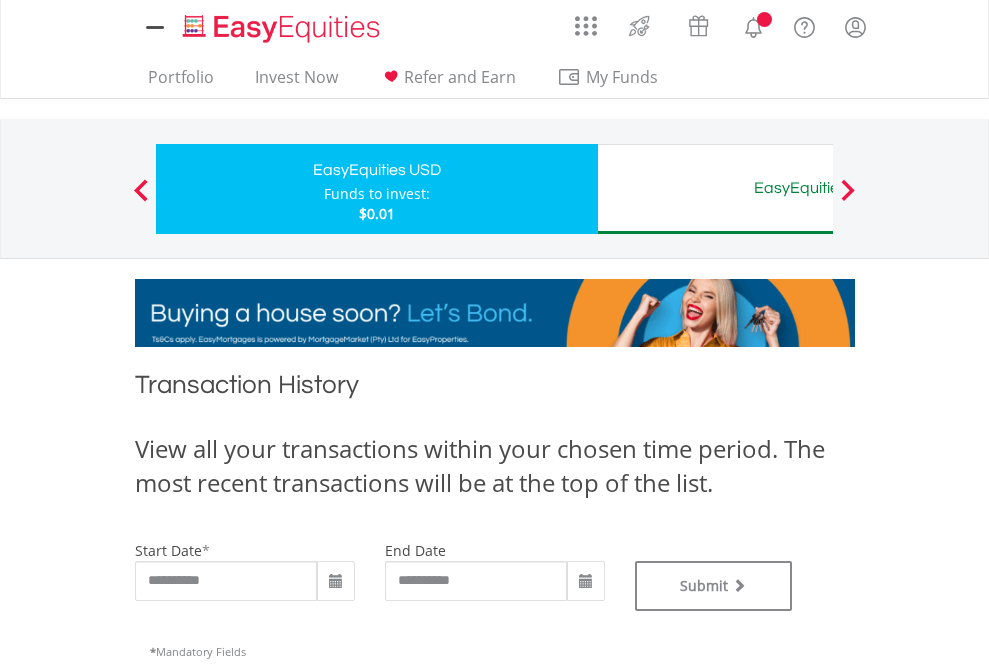 click on "EasyEquities AUD" at bounding box center (818, 188) 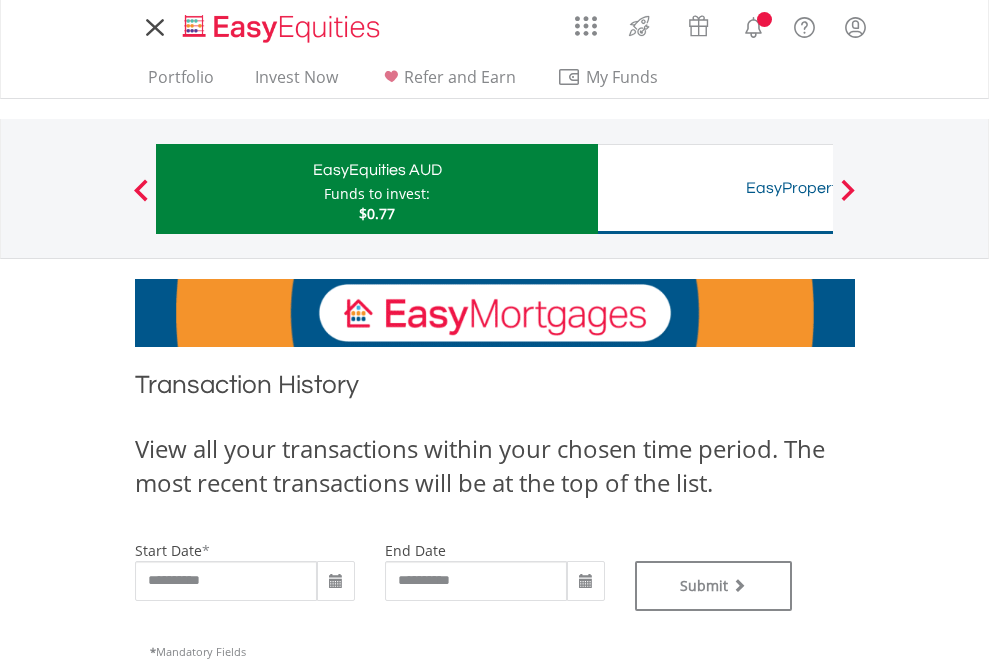 scroll, scrollTop: 0, scrollLeft: 0, axis: both 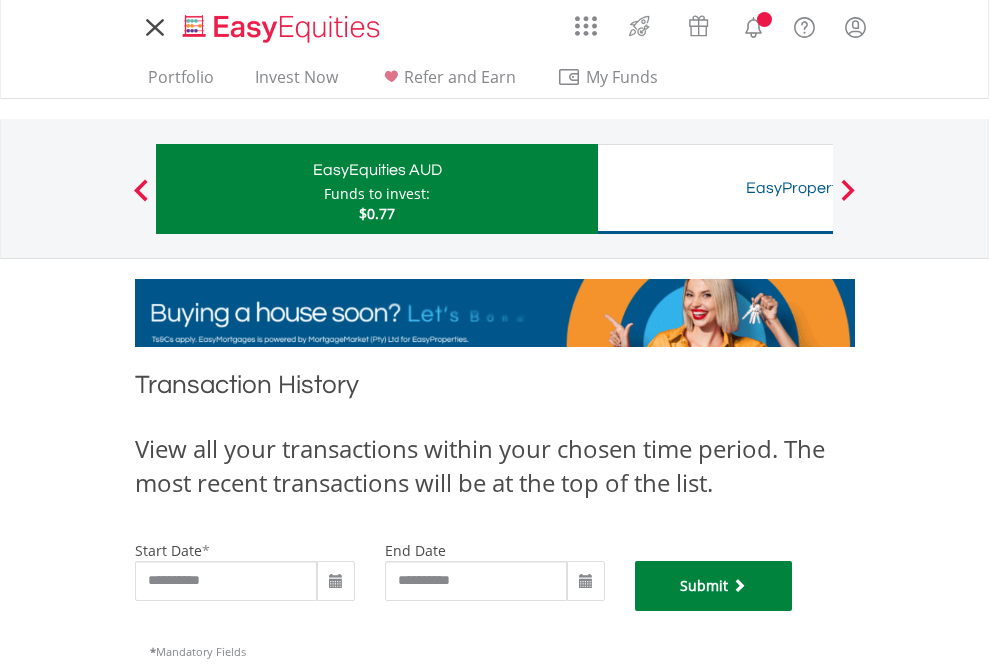 click on "Submit" at bounding box center (714, 586) 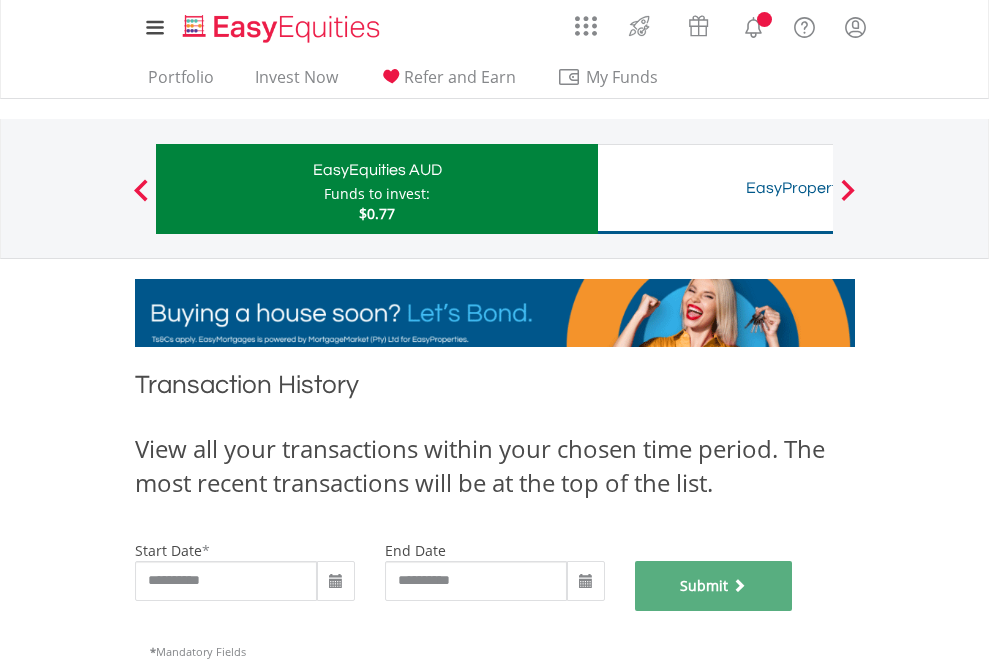 scroll, scrollTop: 811, scrollLeft: 0, axis: vertical 